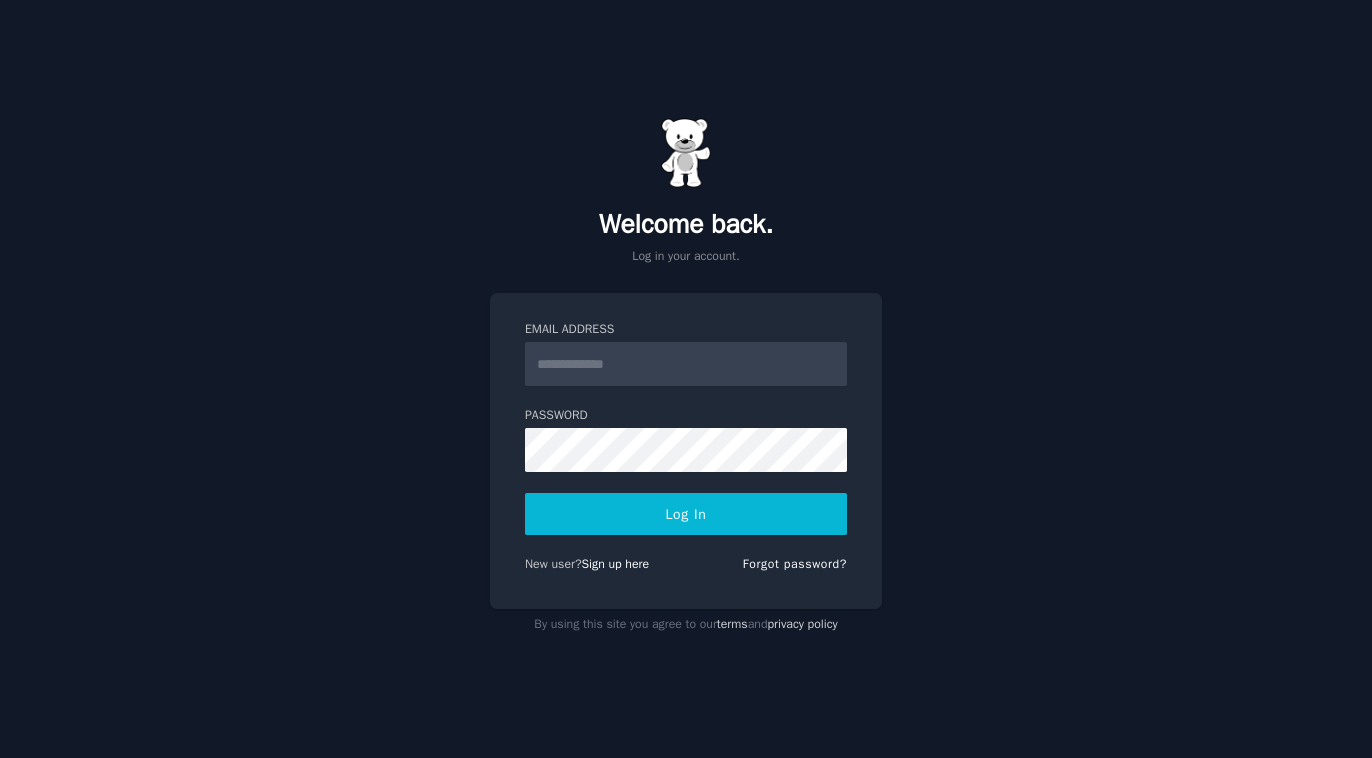 scroll, scrollTop: 0, scrollLeft: 0, axis: both 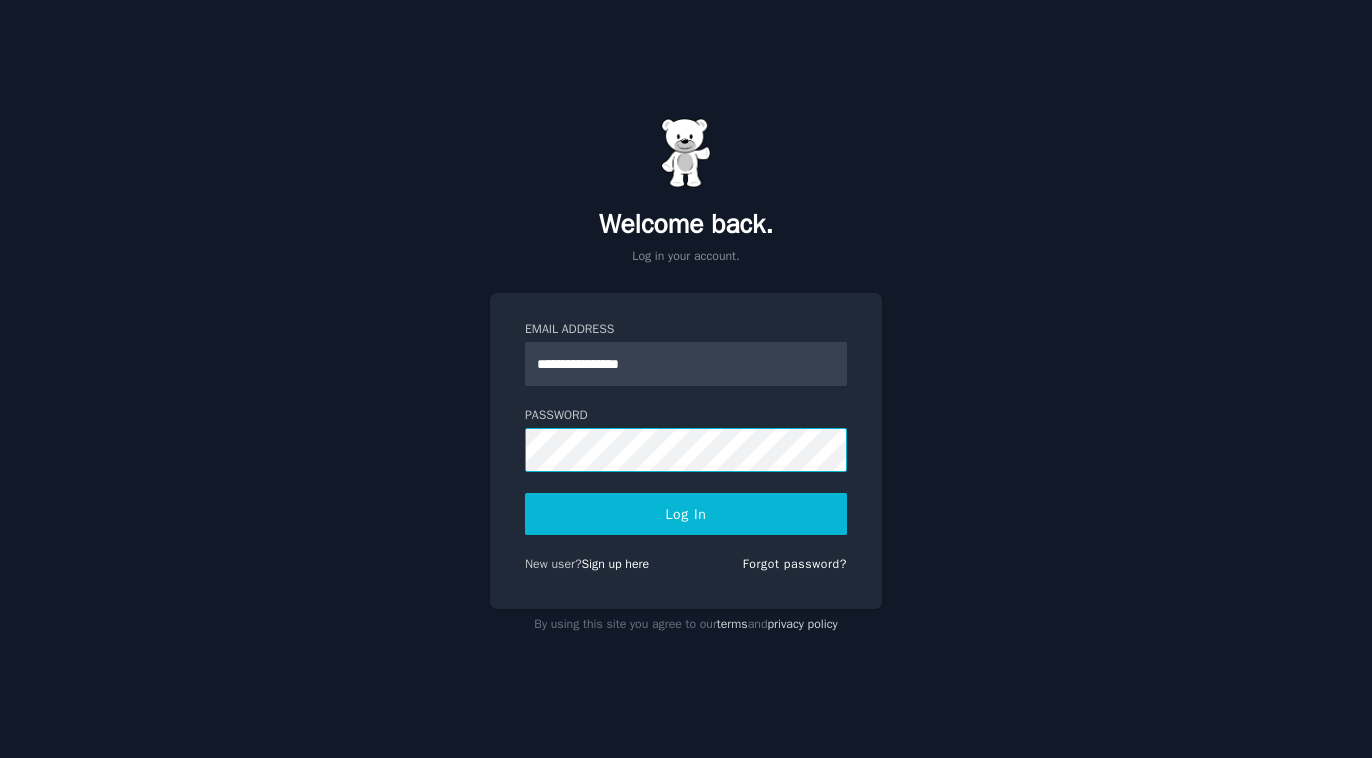 click on "Log In" at bounding box center (686, 514) 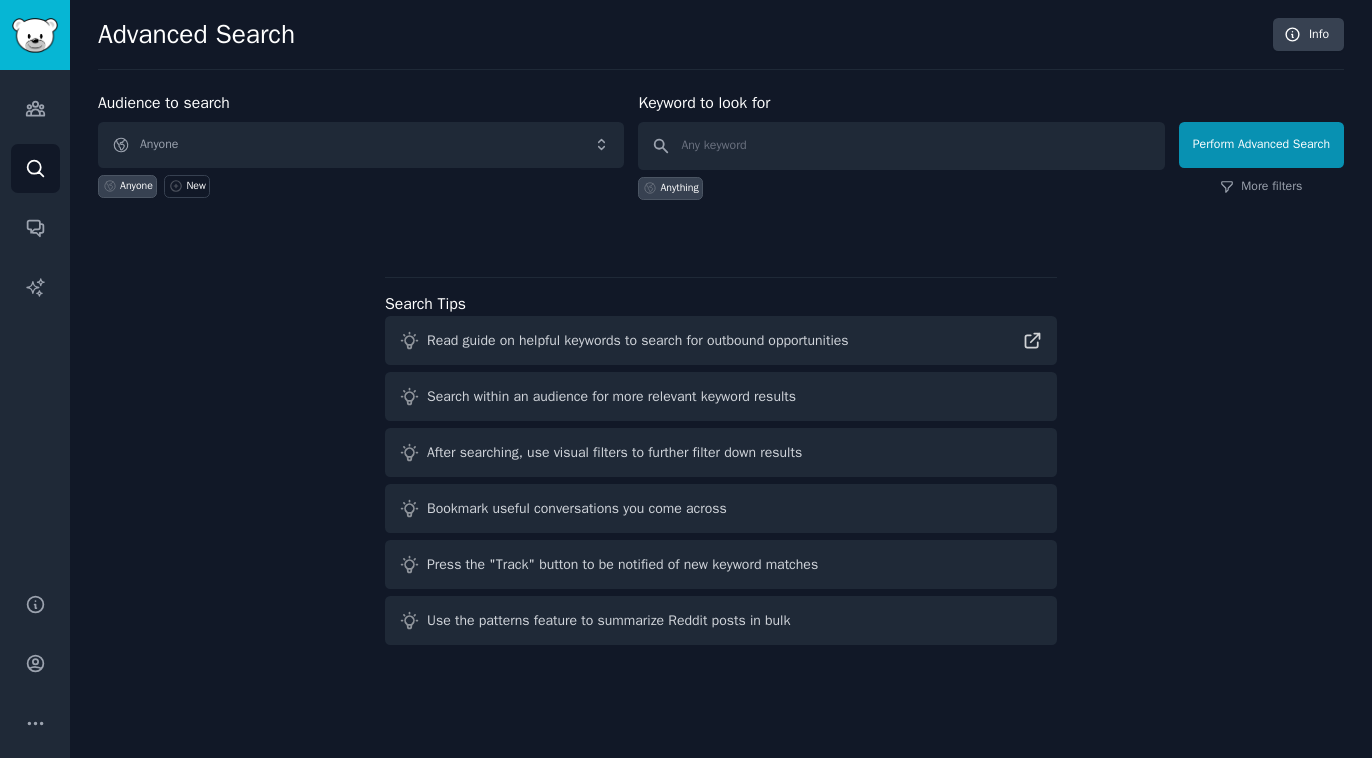 scroll, scrollTop: 0, scrollLeft: 0, axis: both 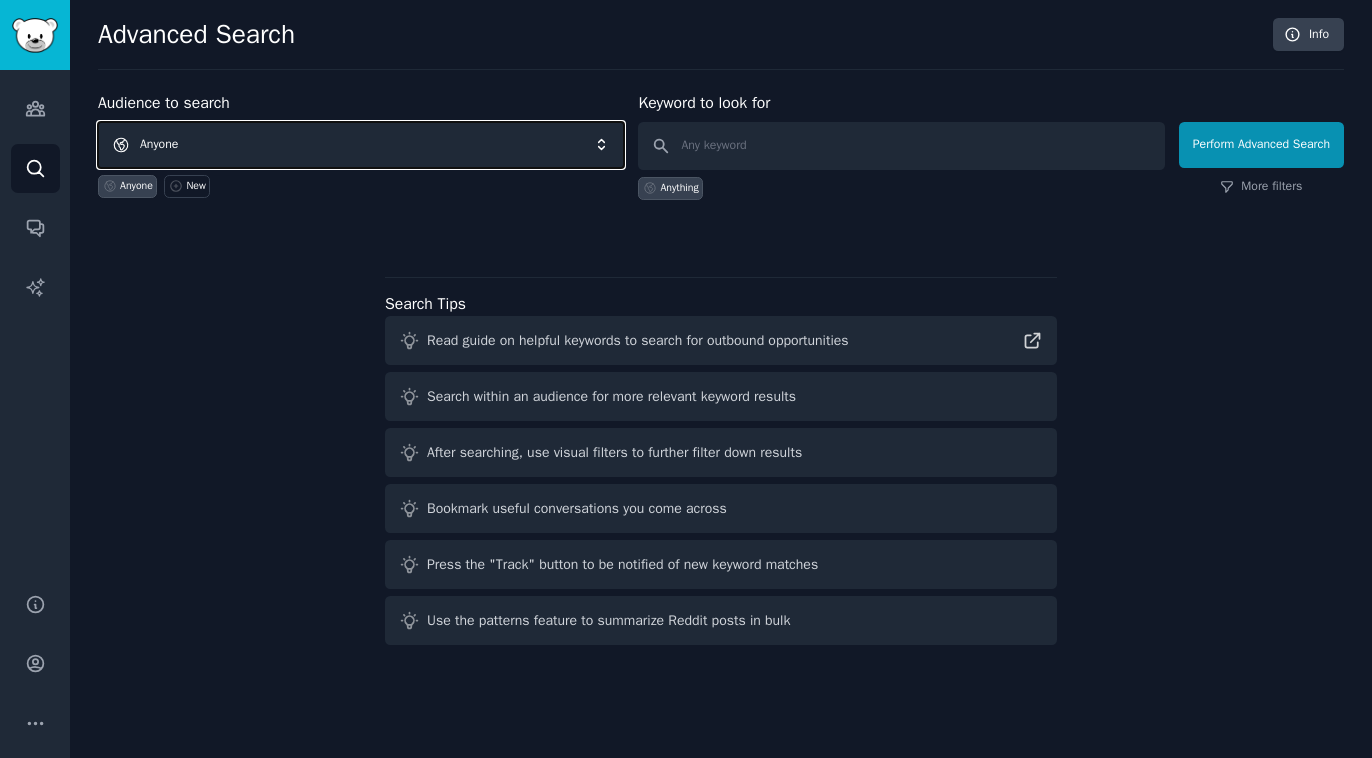 click on "Anyone" at bounding box center [361, 145] 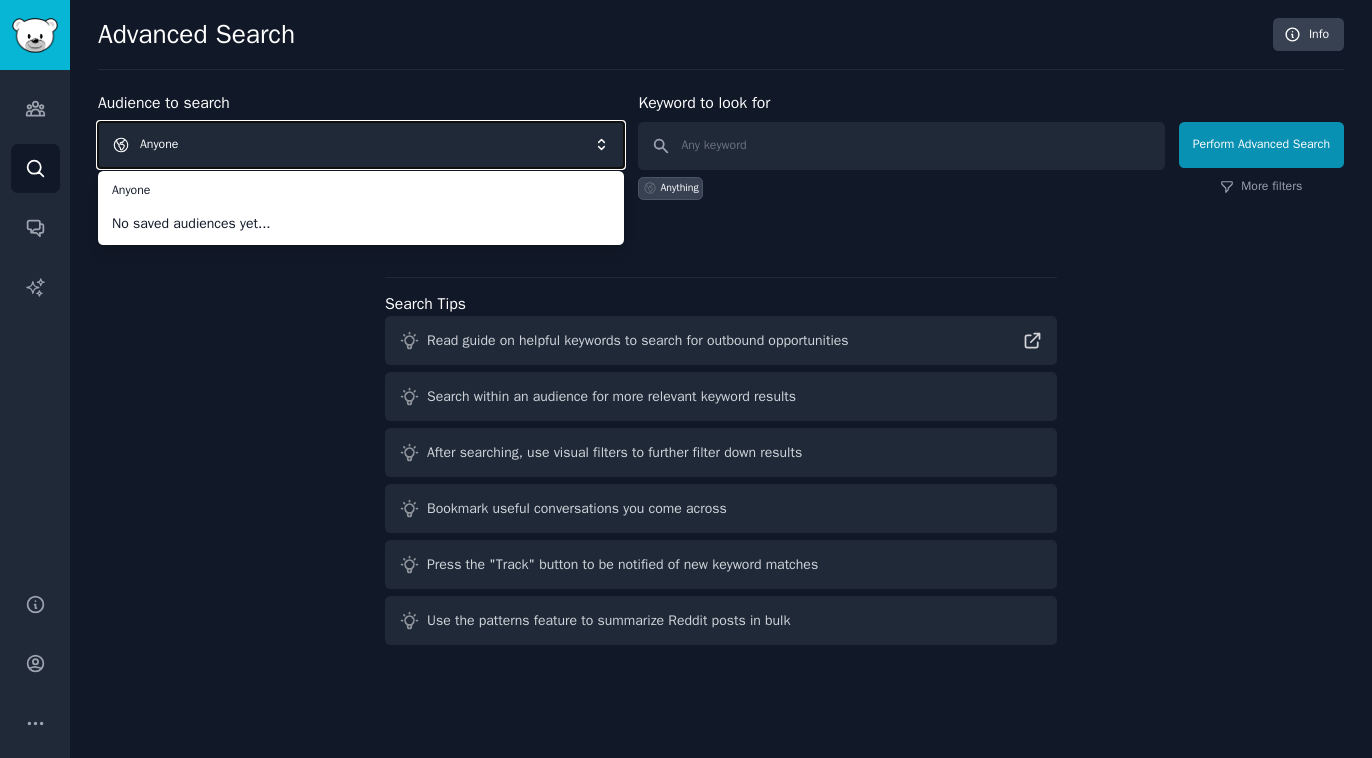 click on "Anyone" at bounding box center [361, 145] 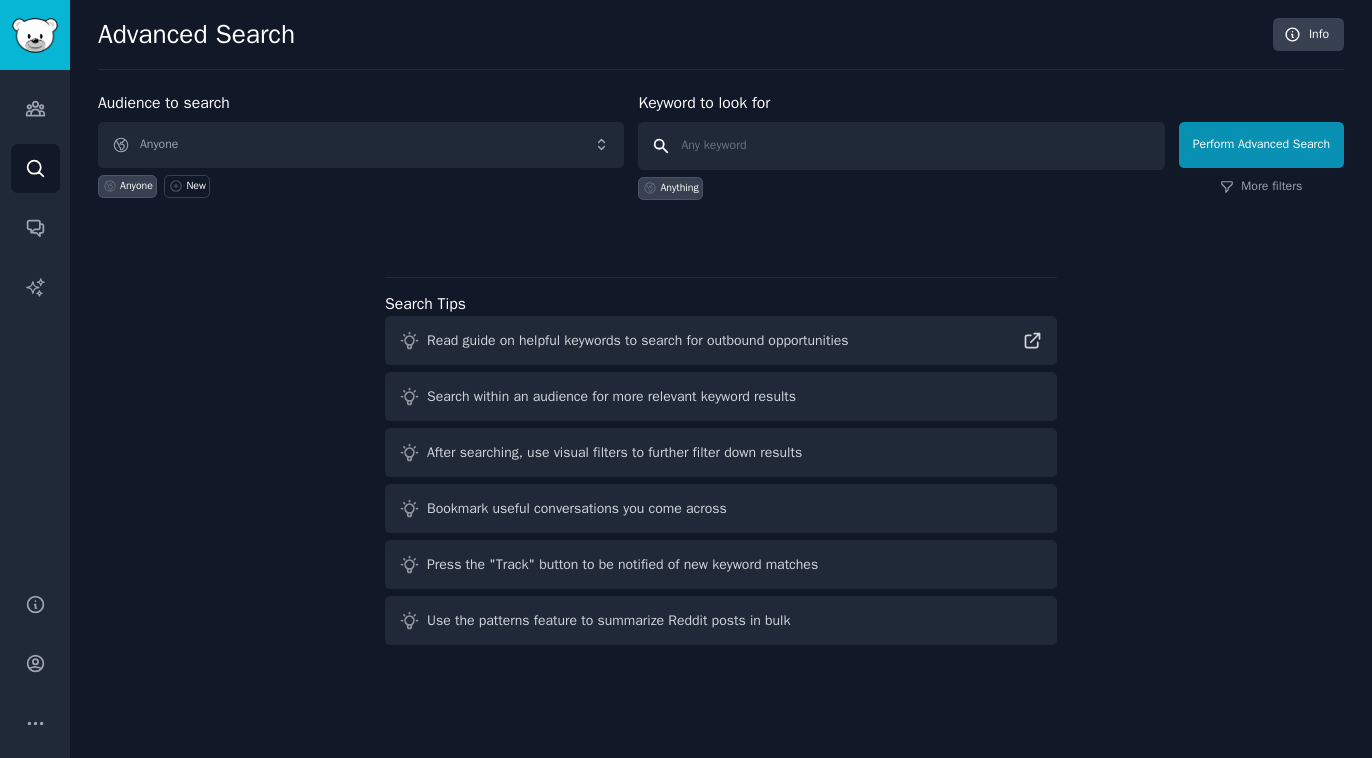 click at bounding box center (901, 146) 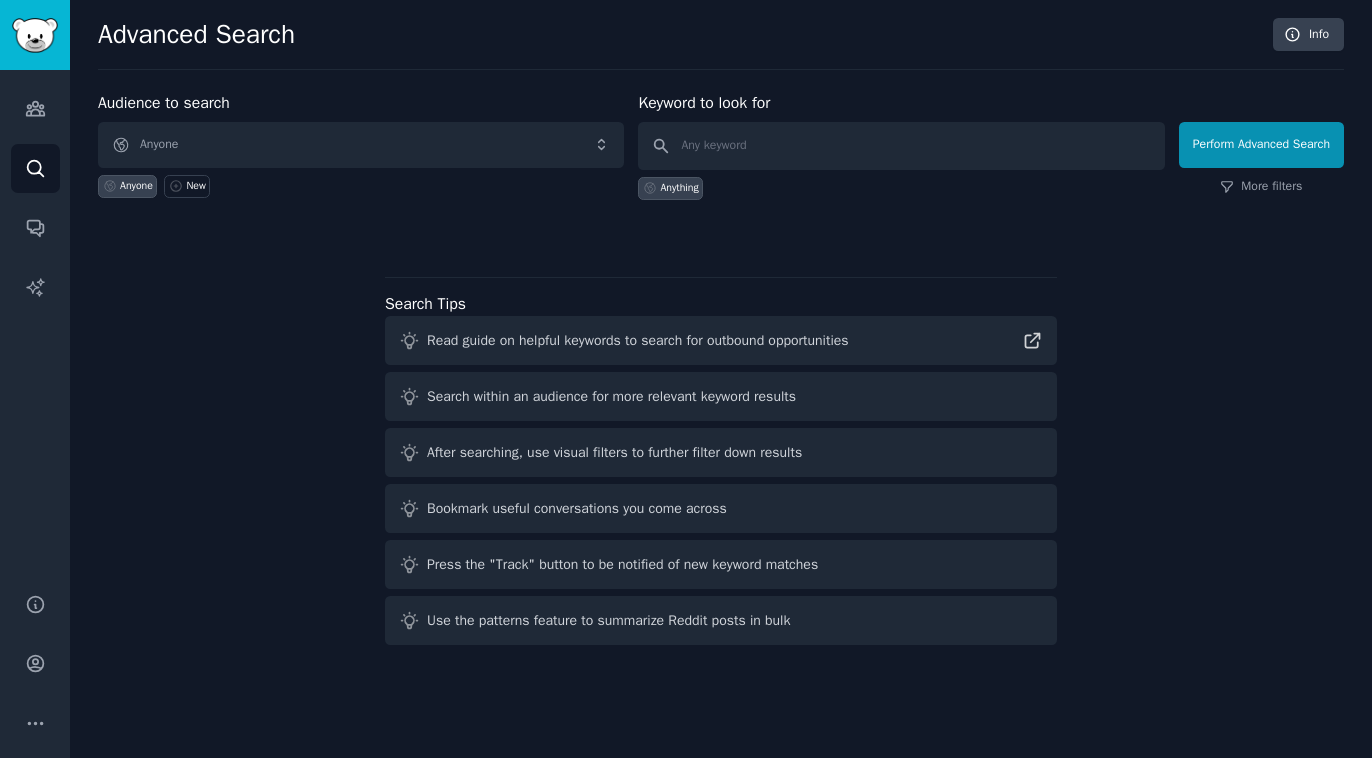 click on "Anyone" at bounding box center [136, 186] 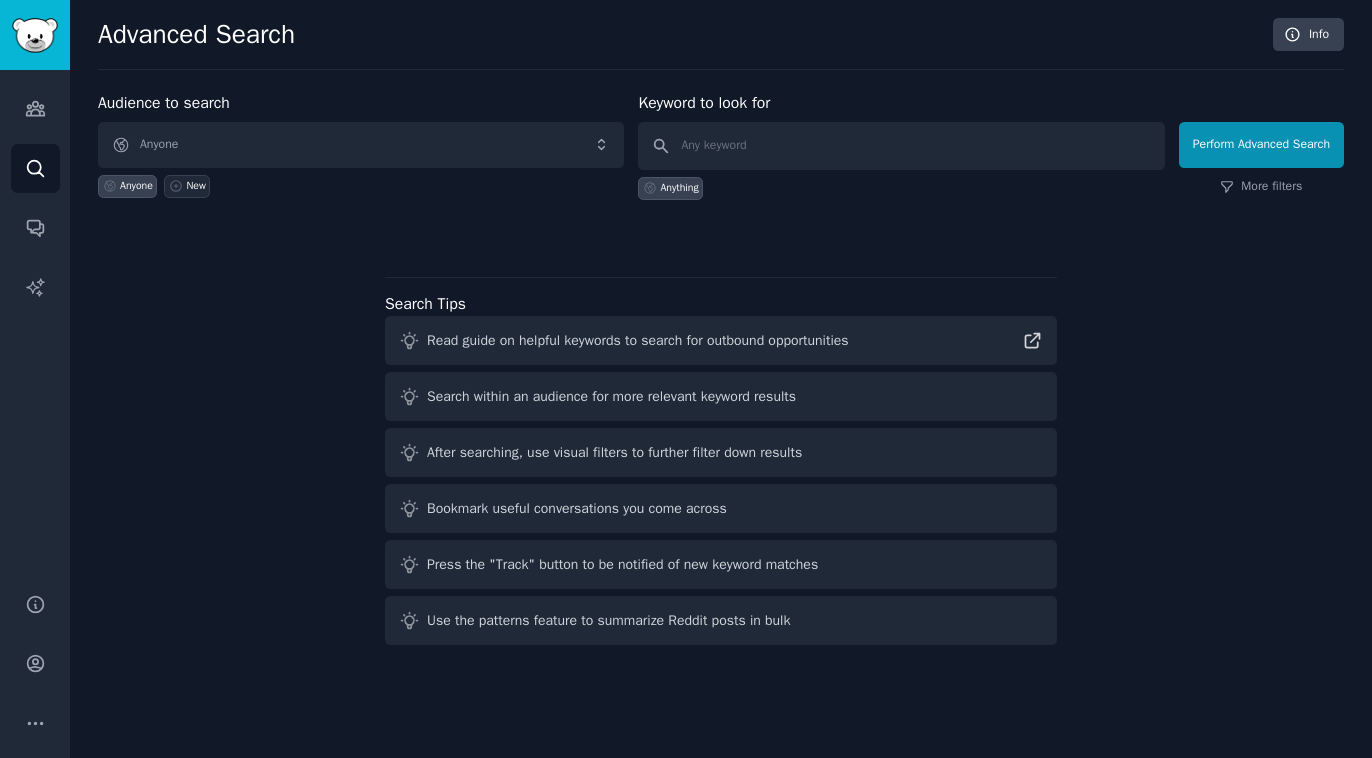 click on "New" at bounding box center (196, 186) 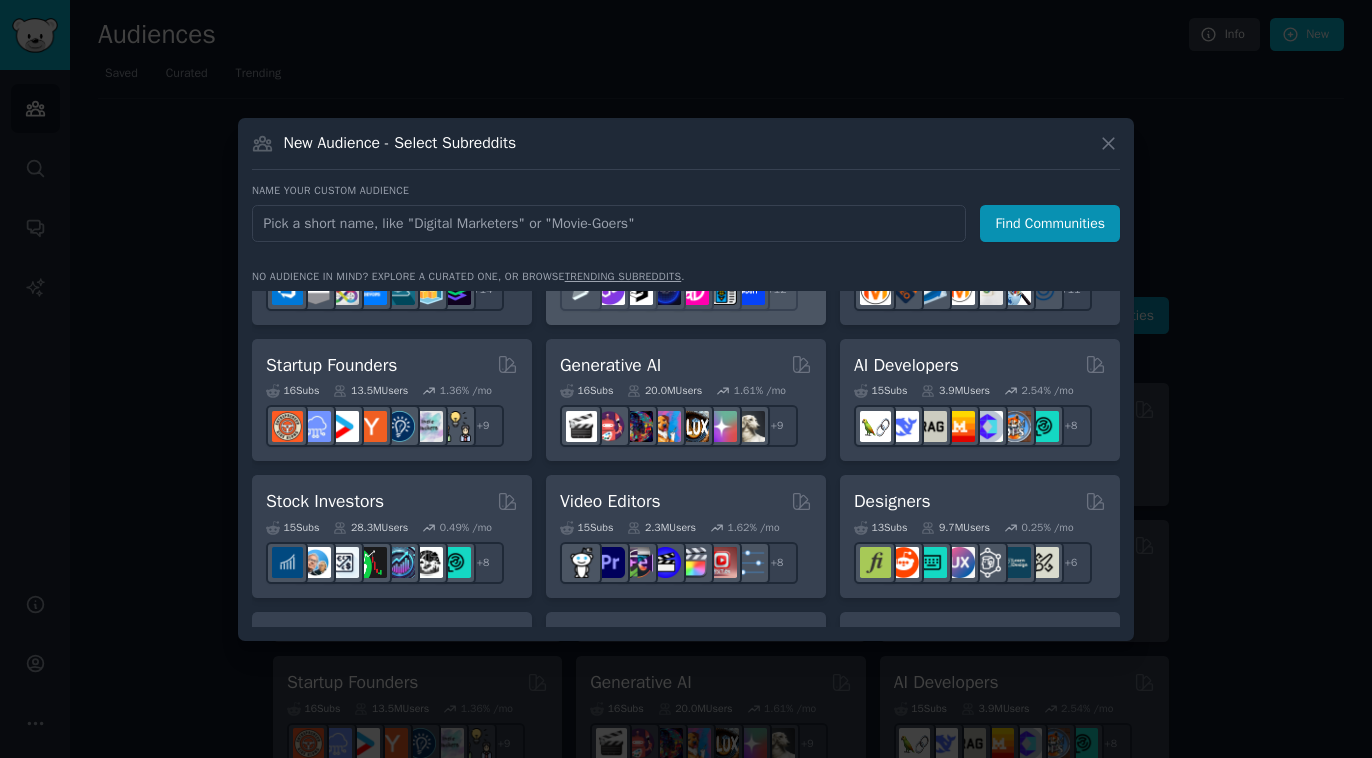 scroll, scrollTop: 360, scrollLeft: 0, axis: vertical 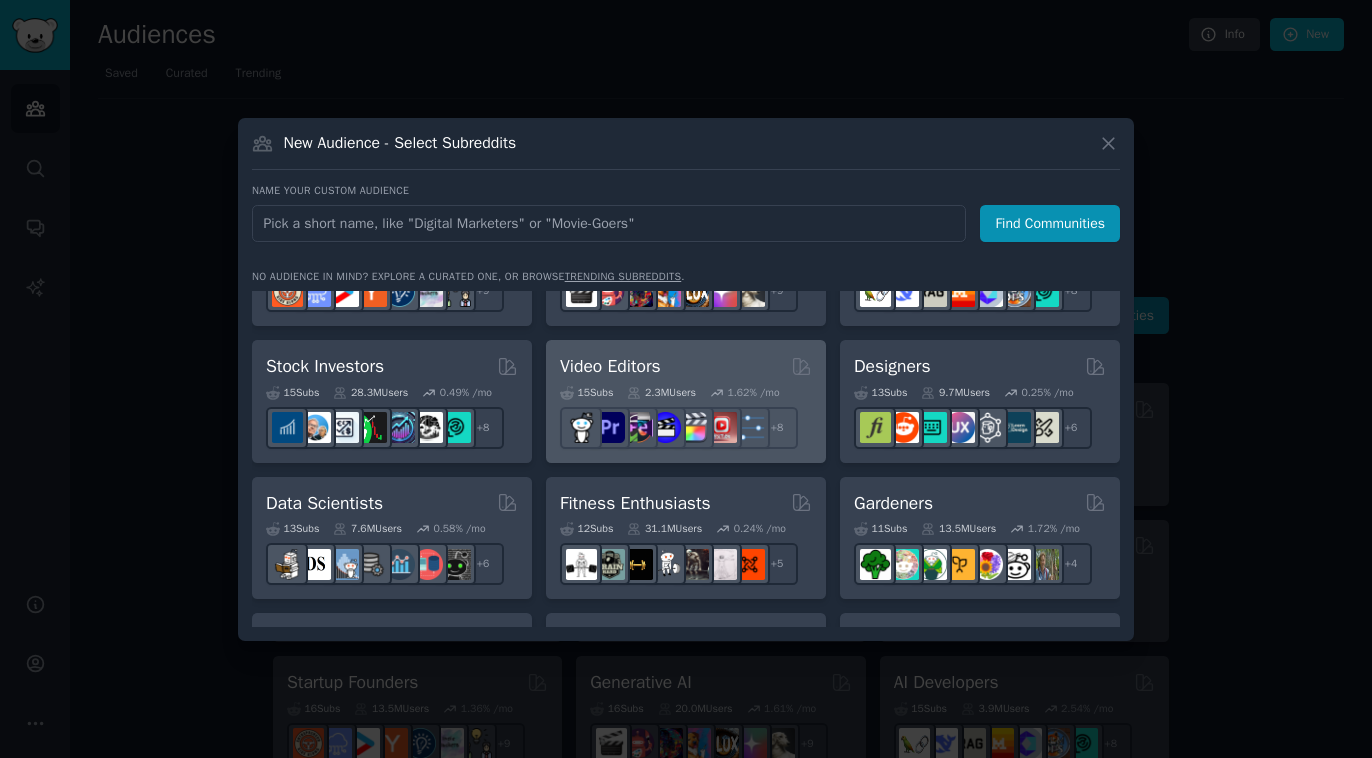 click on "Video Editors" at bounding box center [610, 366] 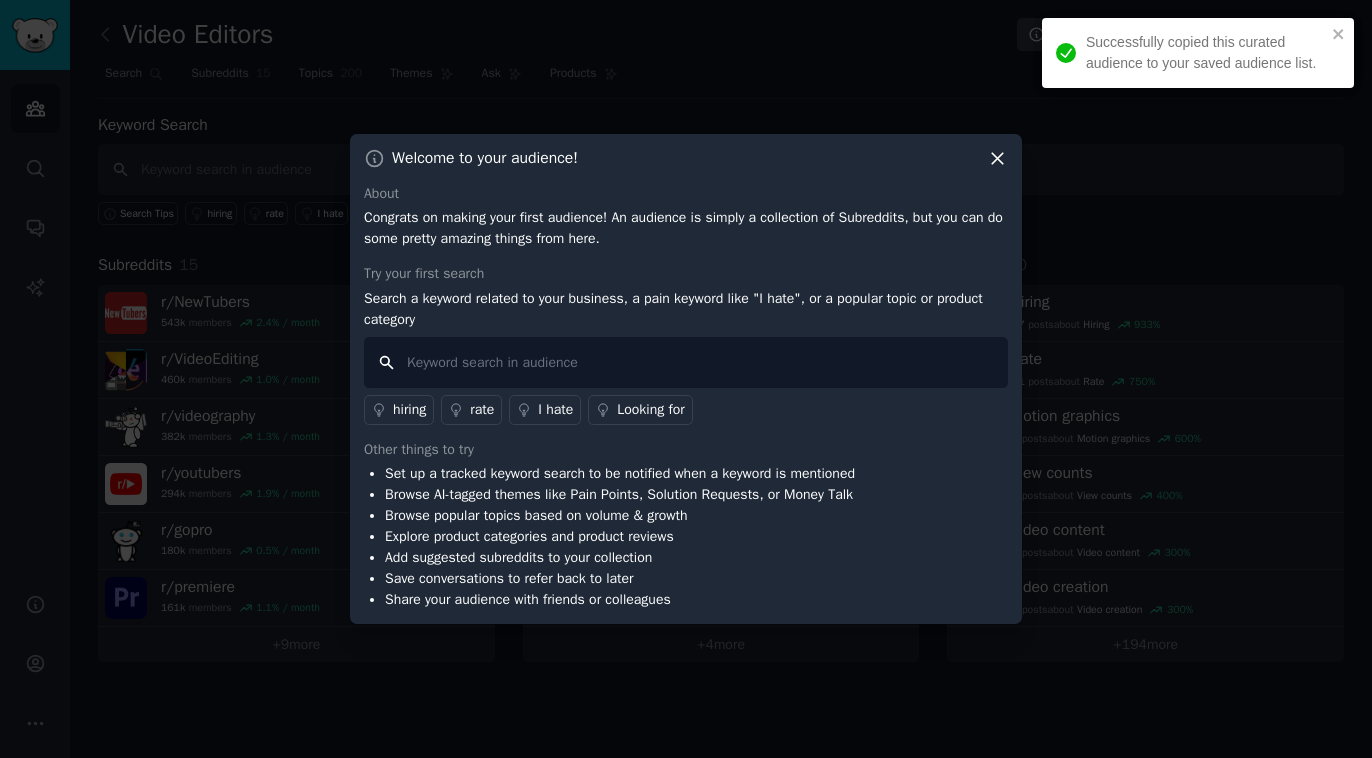 click at bounding box center [686, 362] 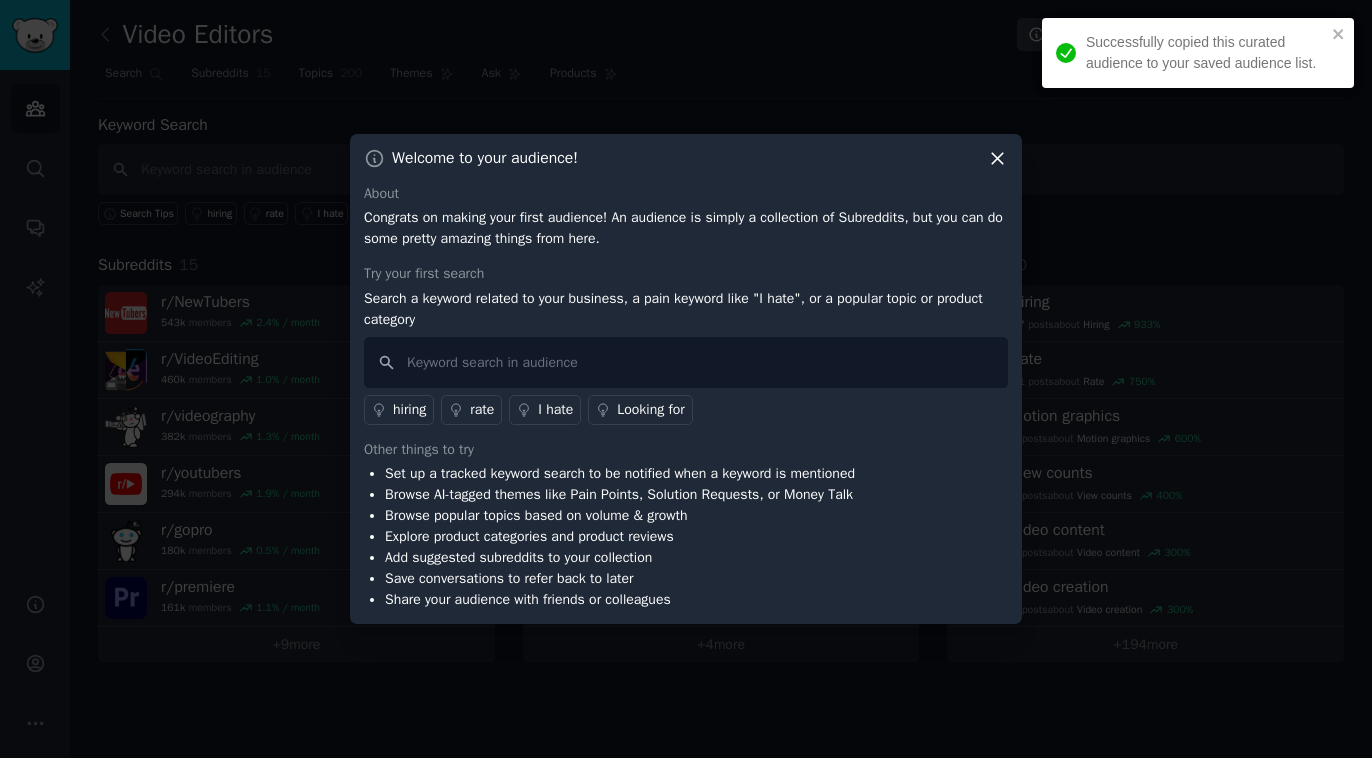 click on "I hate" at bounding box center [555, 409] 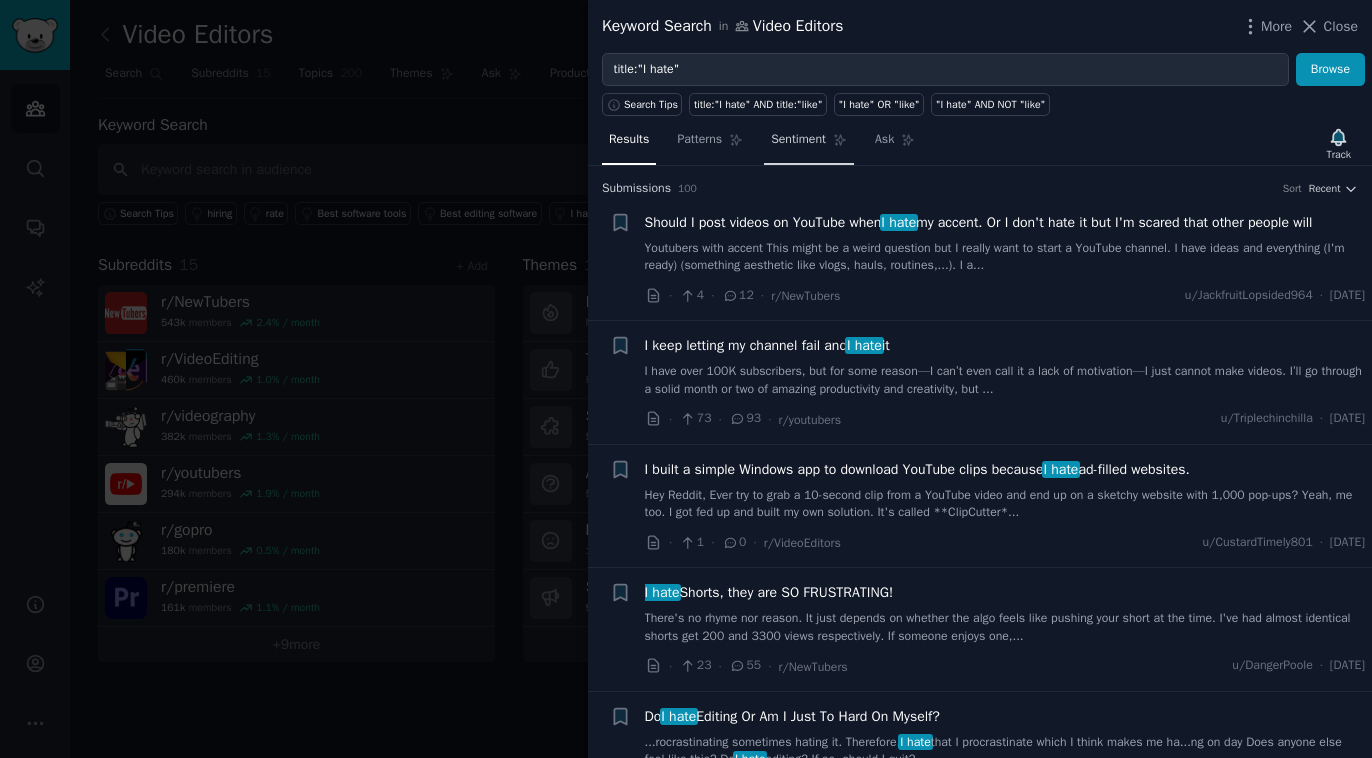 click on "Sentiment" at bounding box center [798, 140] 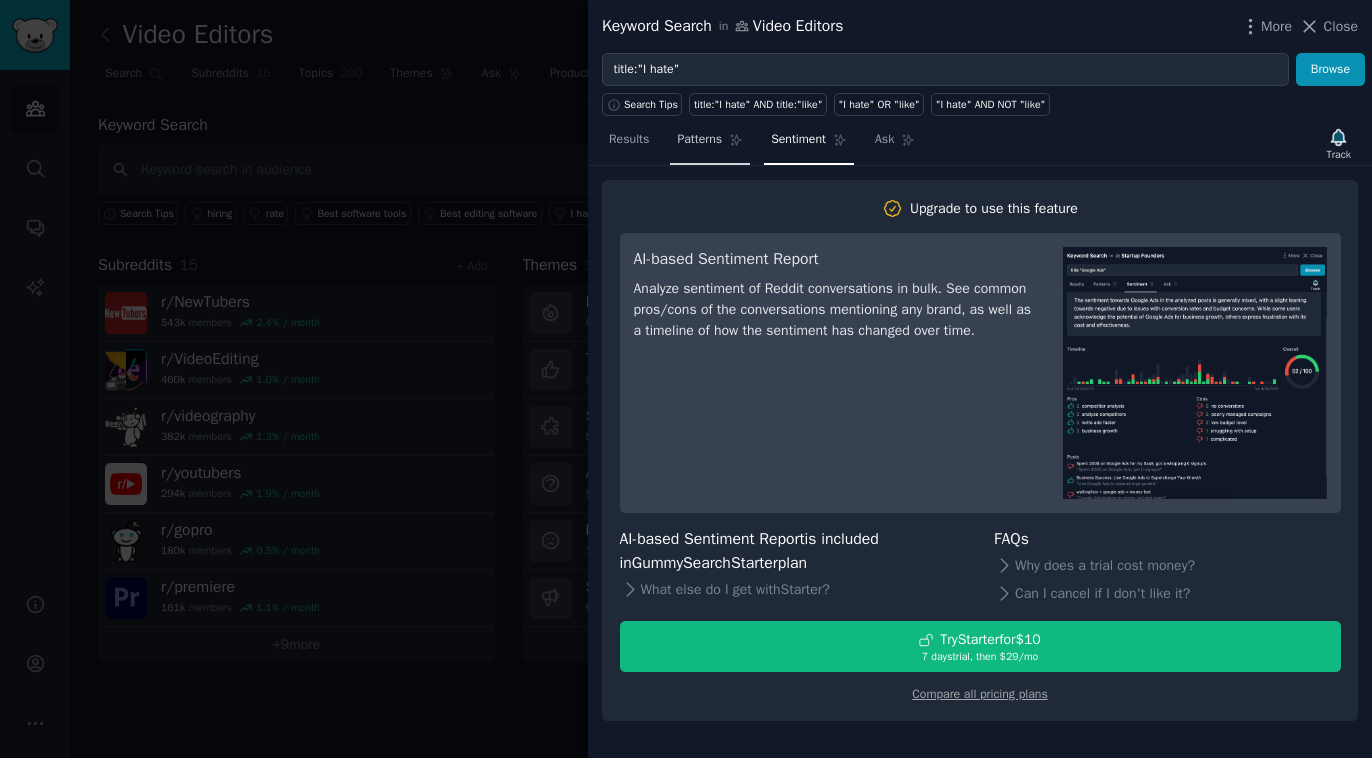 click on "Patterns" at bounding box center [710, 144] 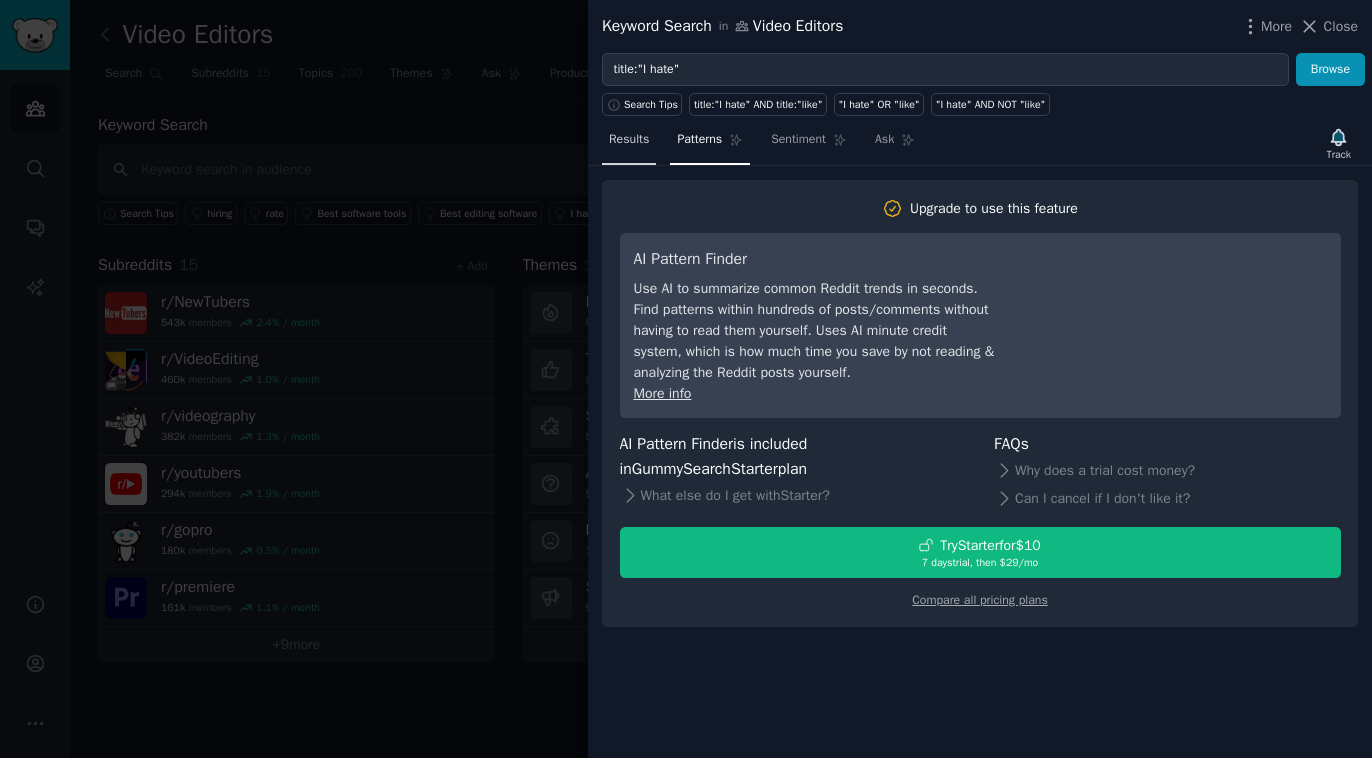 click on "Results" at bounding box center (629, 144) 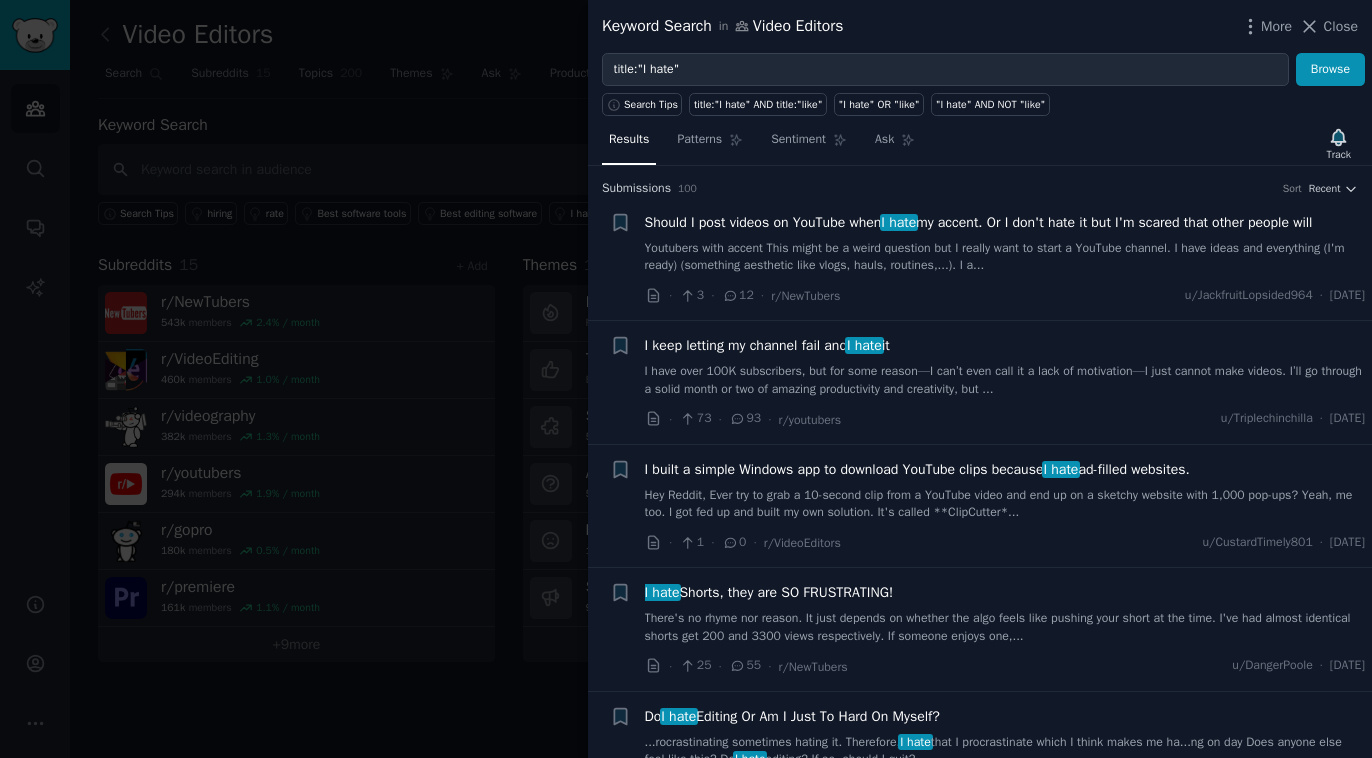 click on "Results" at bounding box center [629, 140] 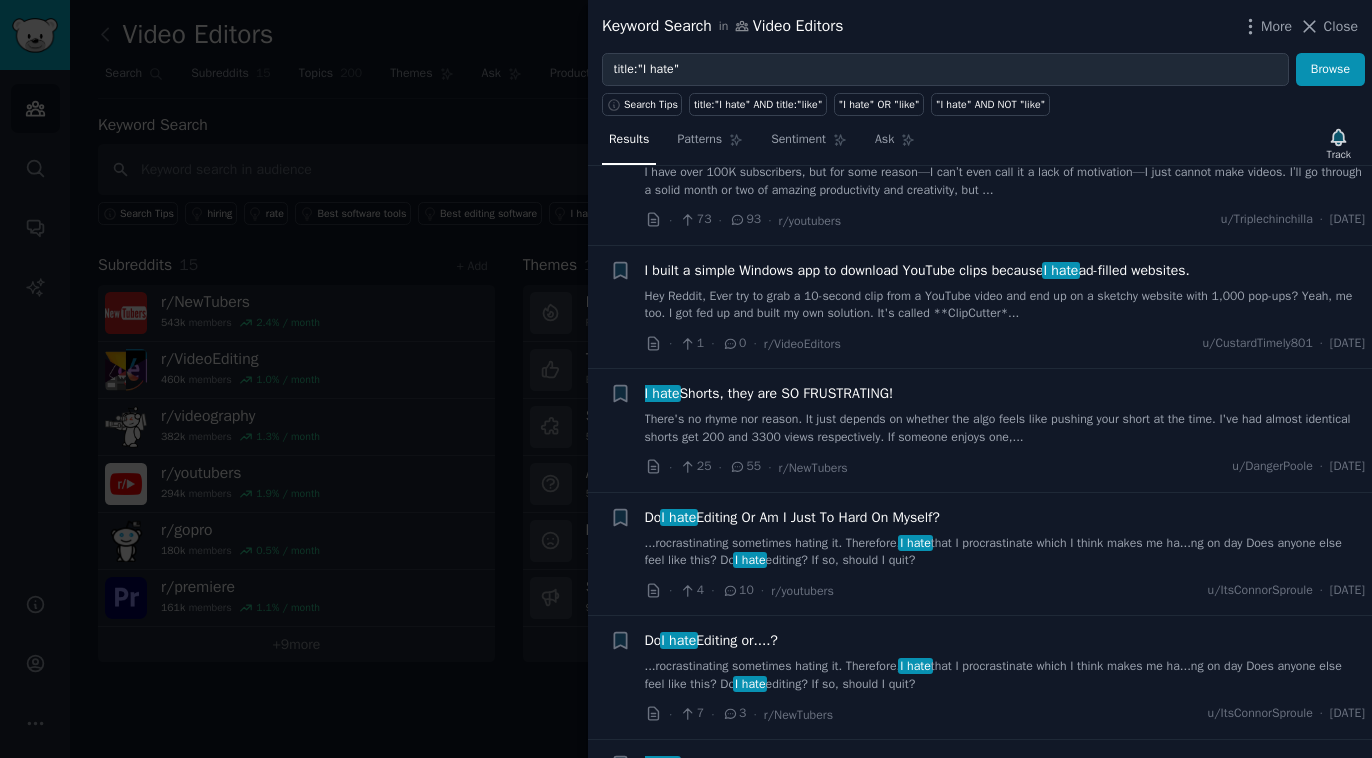 scroll, scrollTop: 240, scrollLeft: 0, axis: vertical 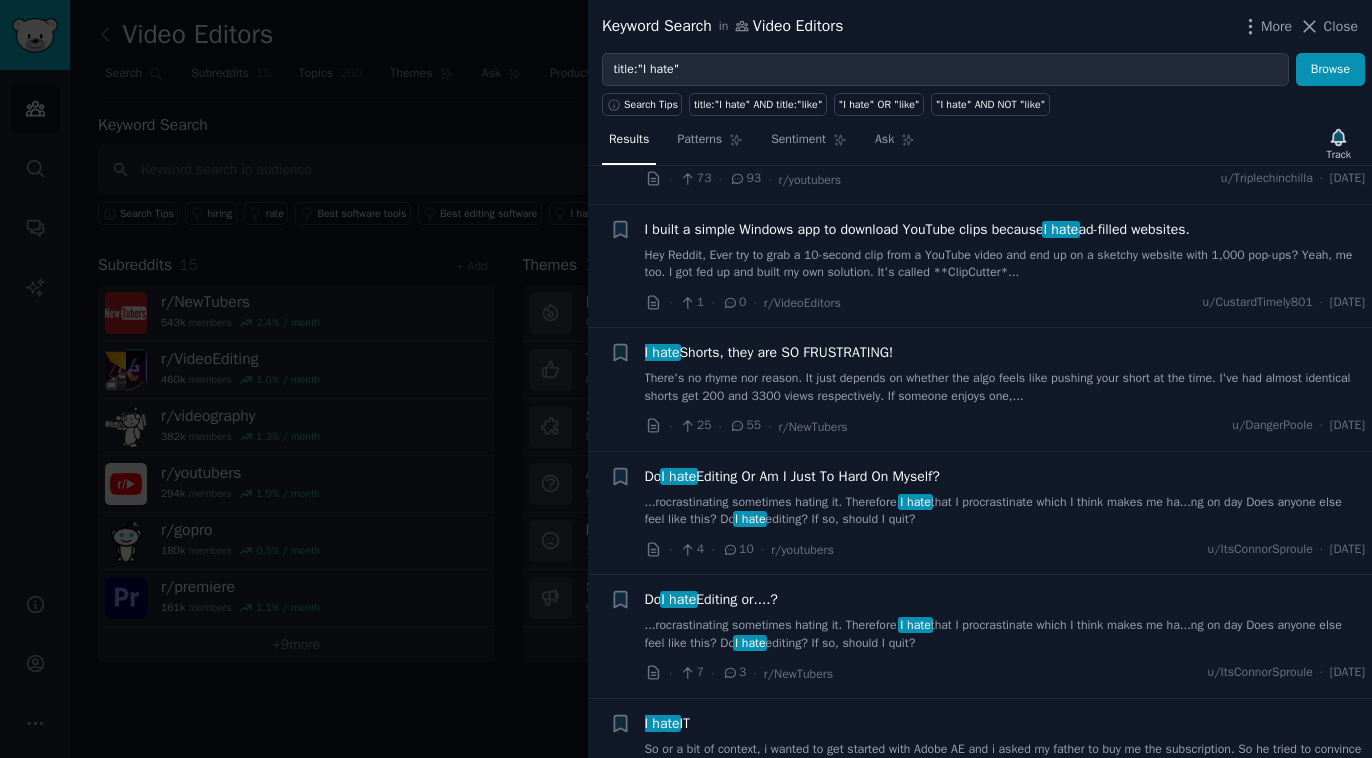 drag, startPoint x: 808, startPoint y: 379, endPoint x: 770, endPoint y: 445, distance: 76.15773 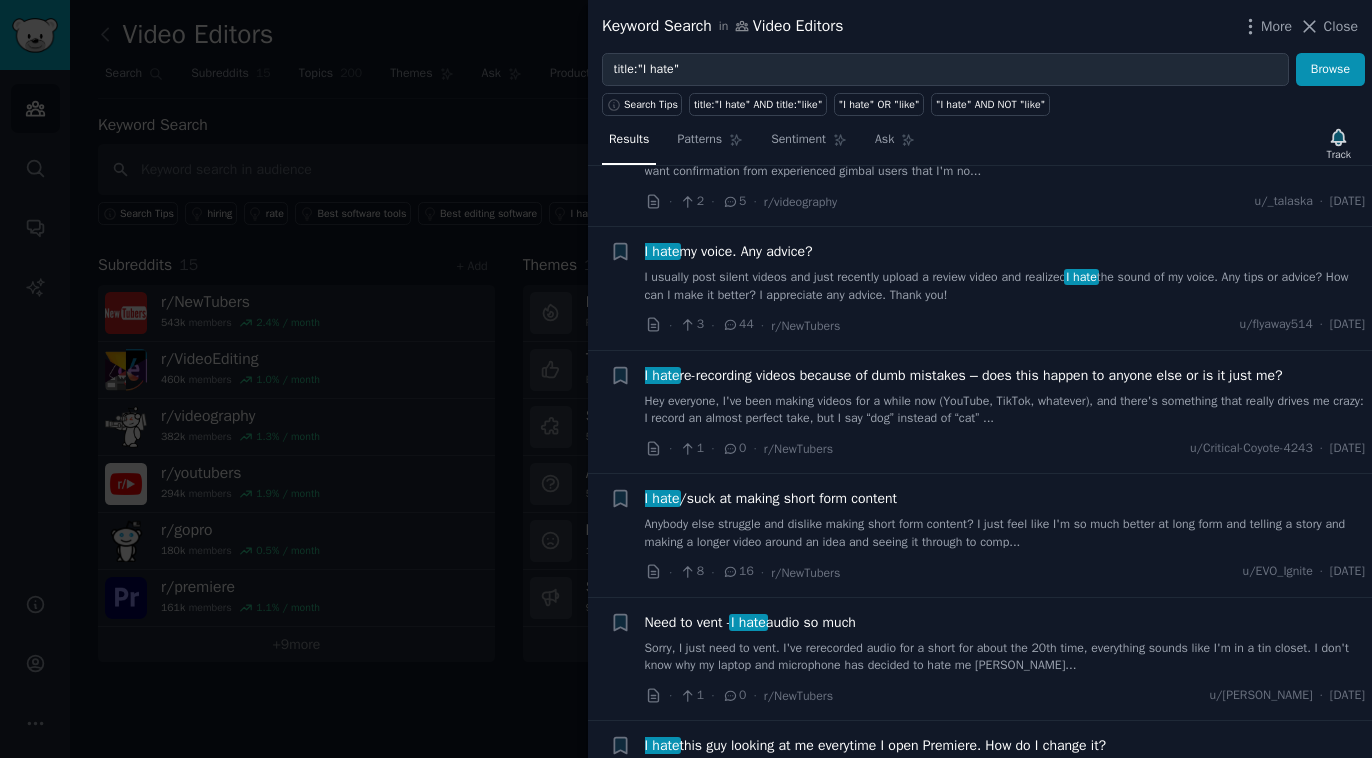 scroll, scrollTop: 1200, scrollLeft: 0, axis: vertical 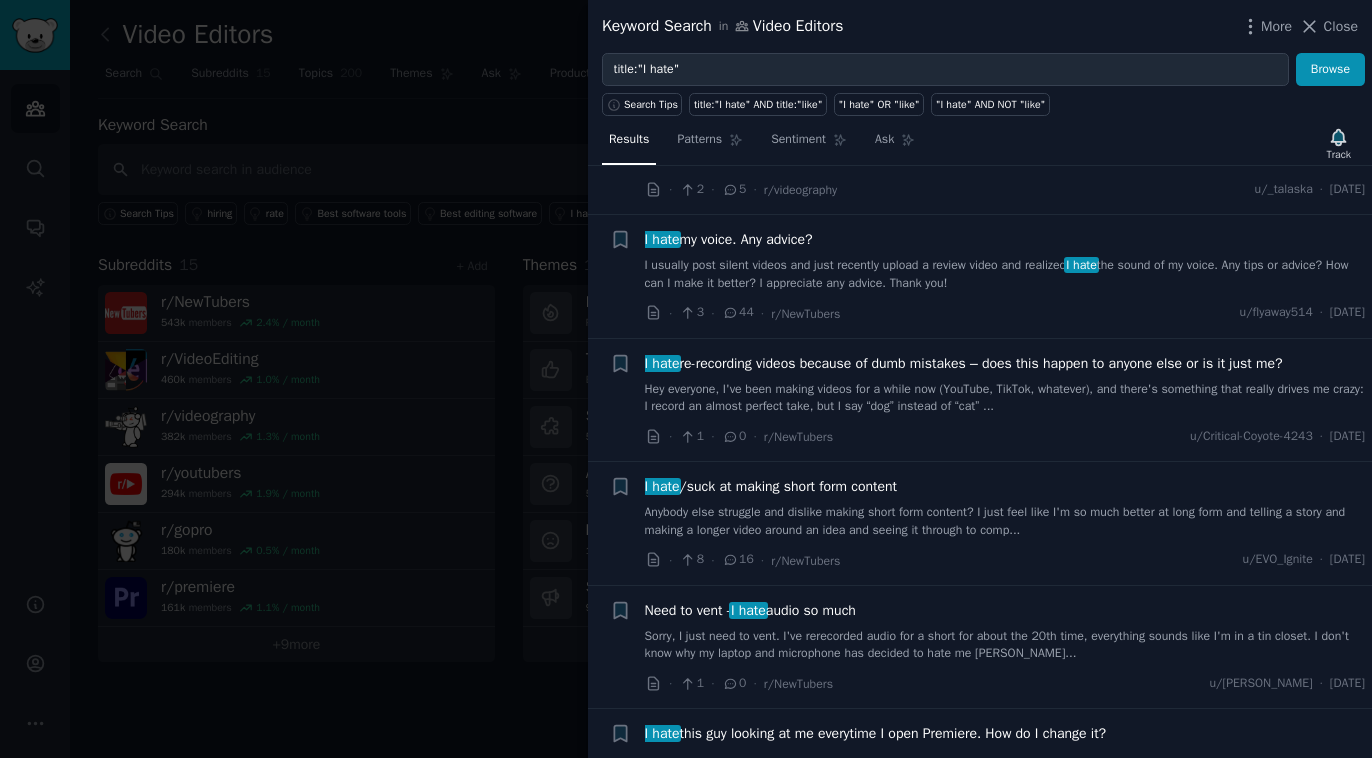 click at bounding box center (686, 379) 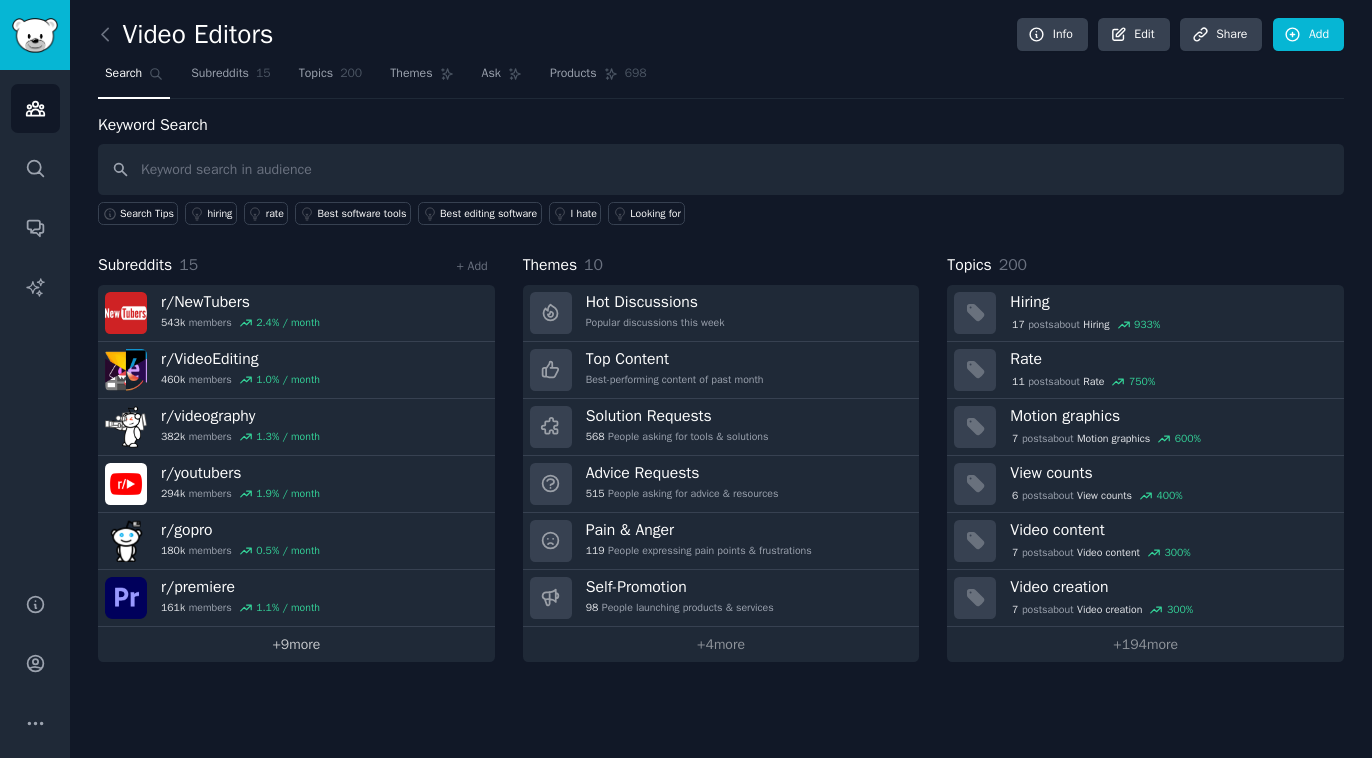 click on "+  9  more" at bounding box center [296, 644] 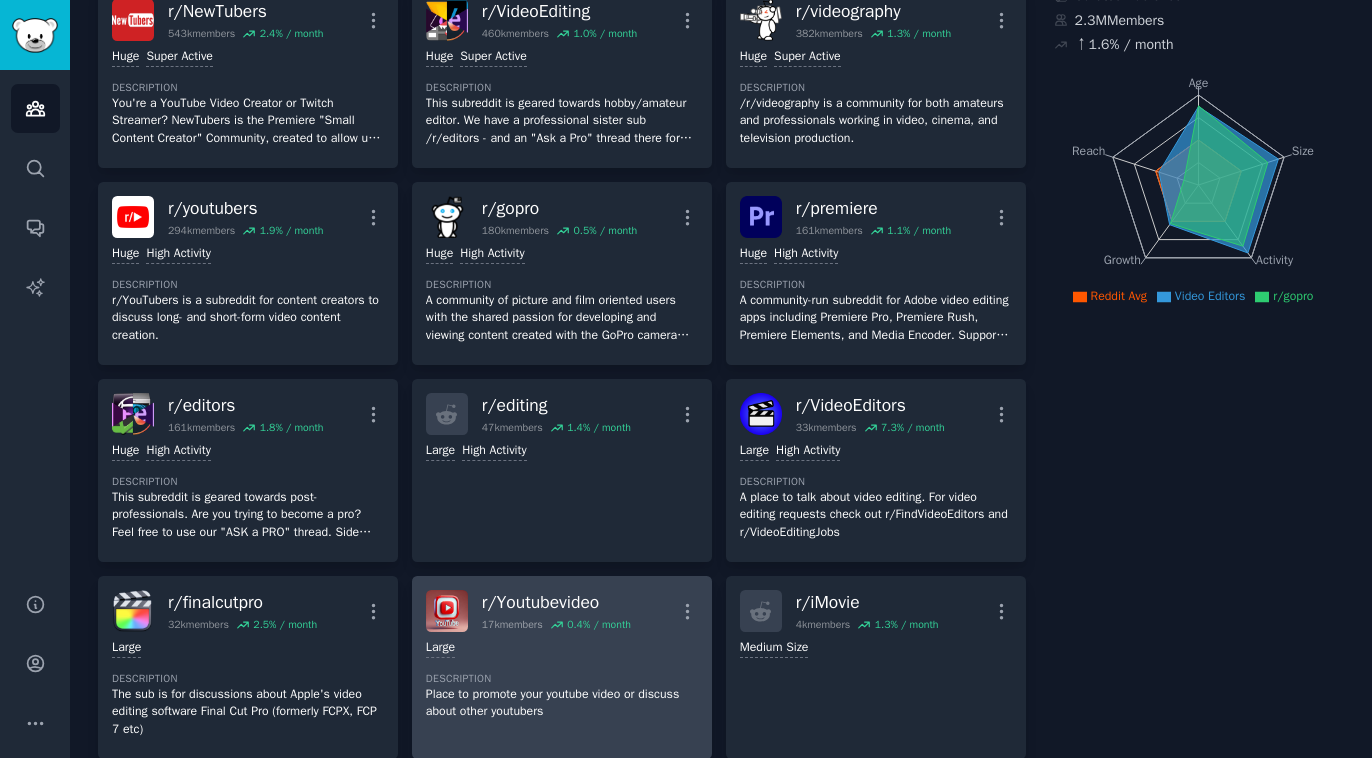 scroll, scrollTop: 0, scrollLeft: 0, axis: both 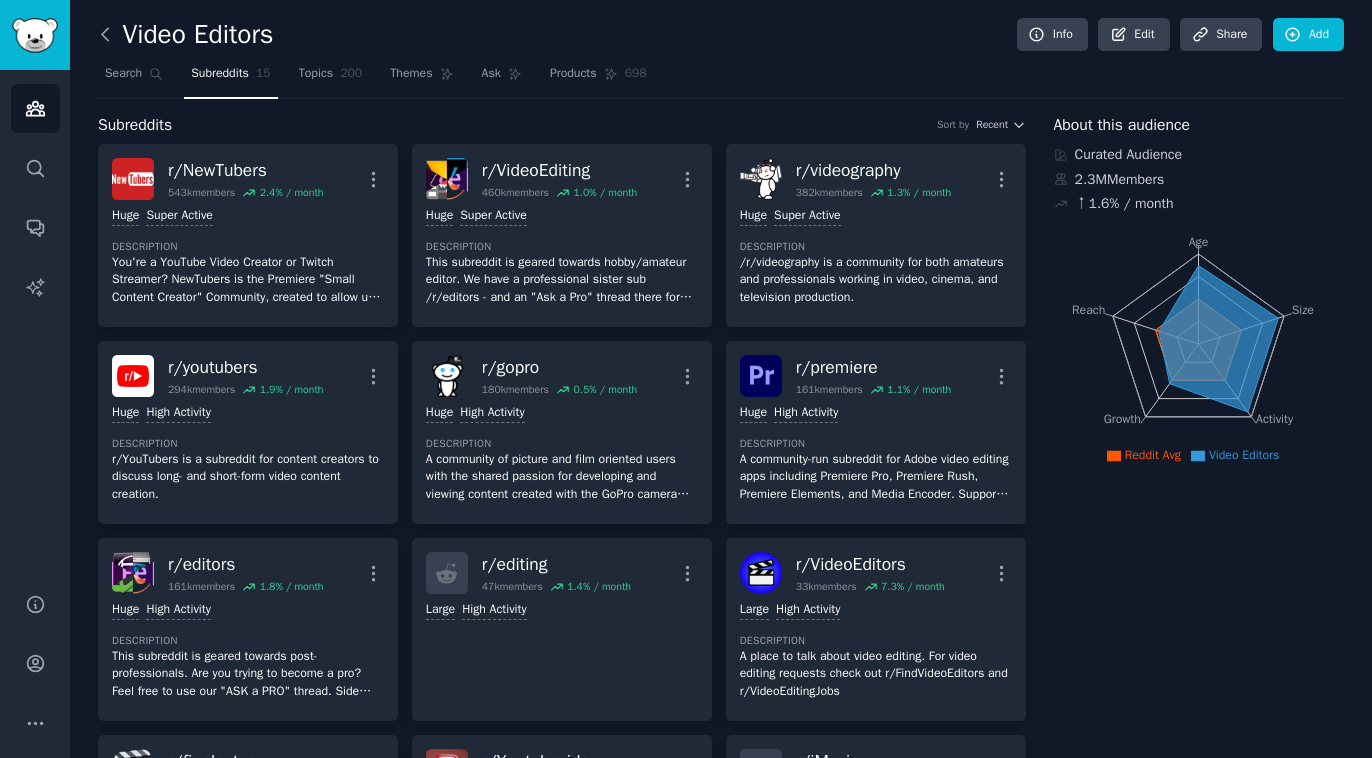 click 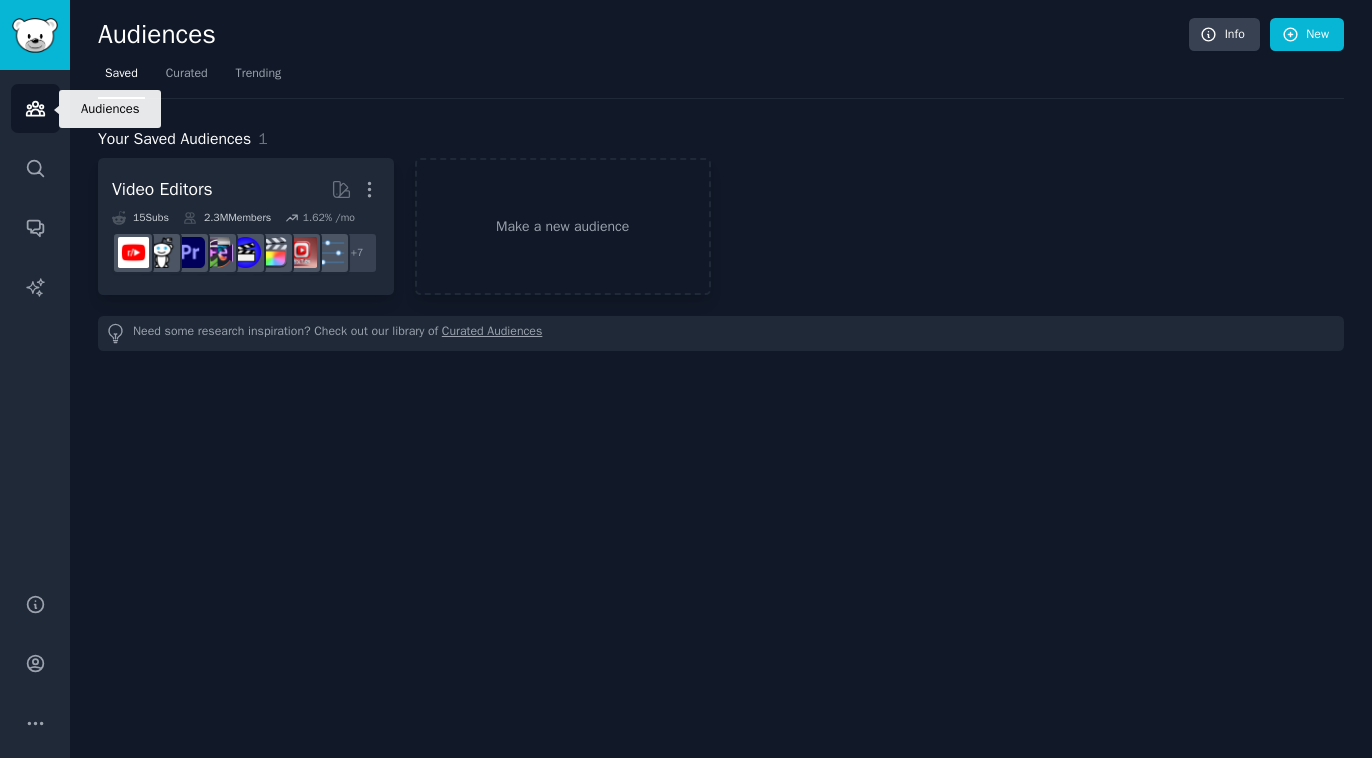 click on "Audiences" at bounding box center (35, 108) 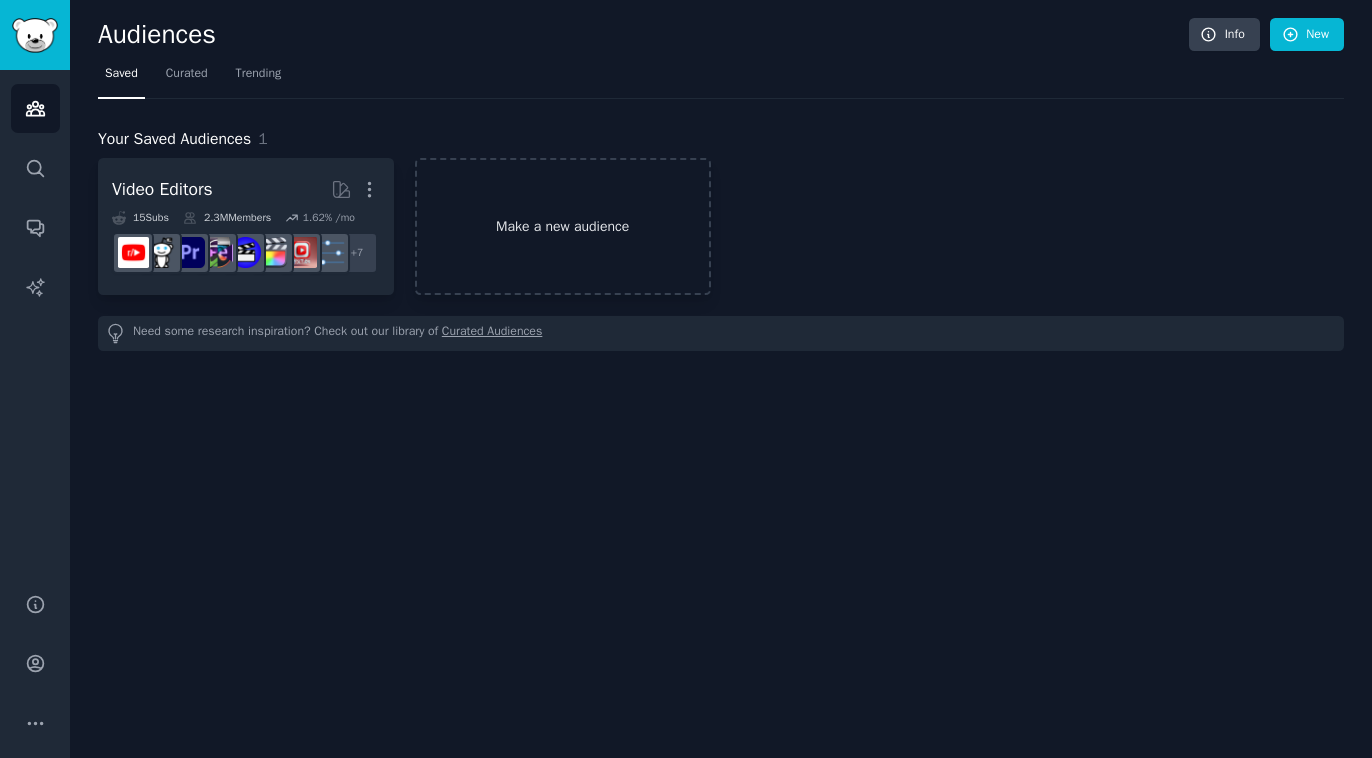 click on "Make a new audience" at bounding box center (563, 226) 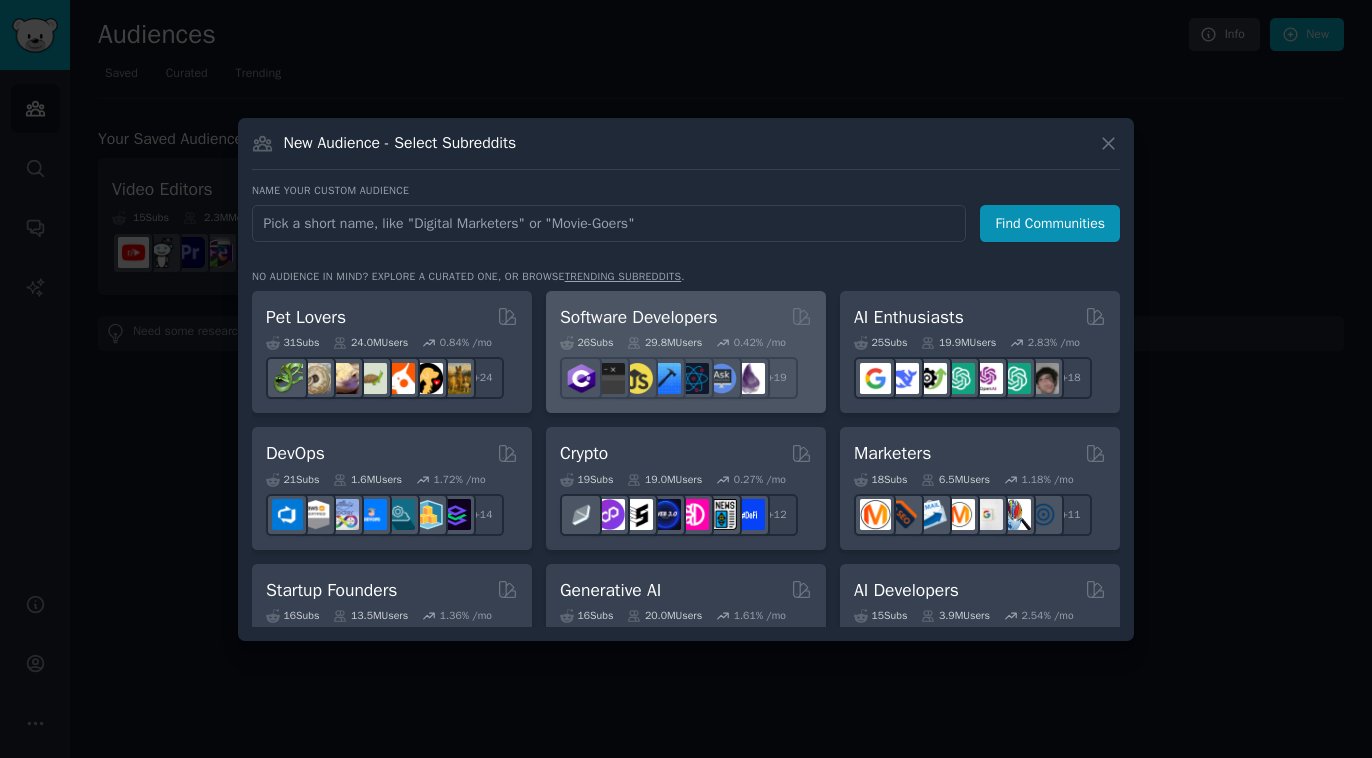 click on "26  Sub s 29.8M  Users 0.42 % /mo + 19" at bounding box center (686, 364) 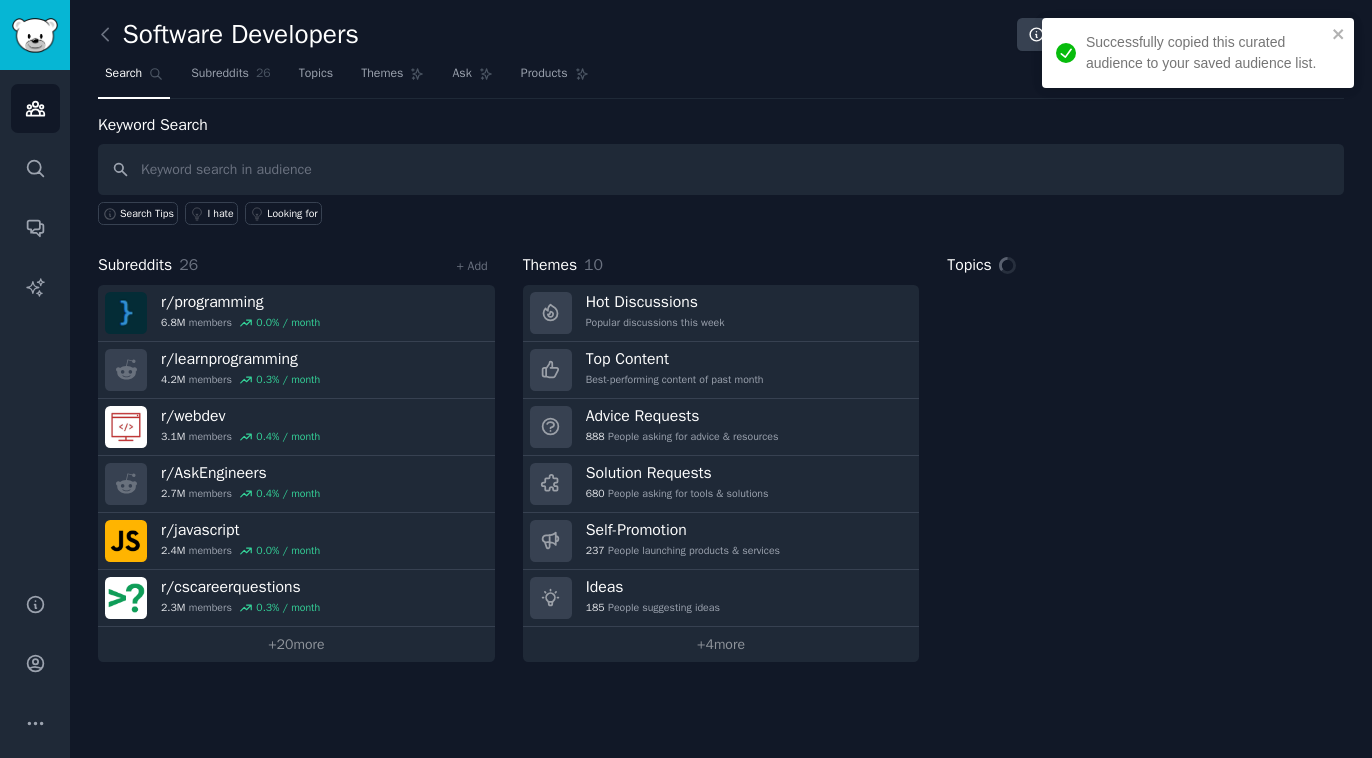 click at bounding box center (721, 169) 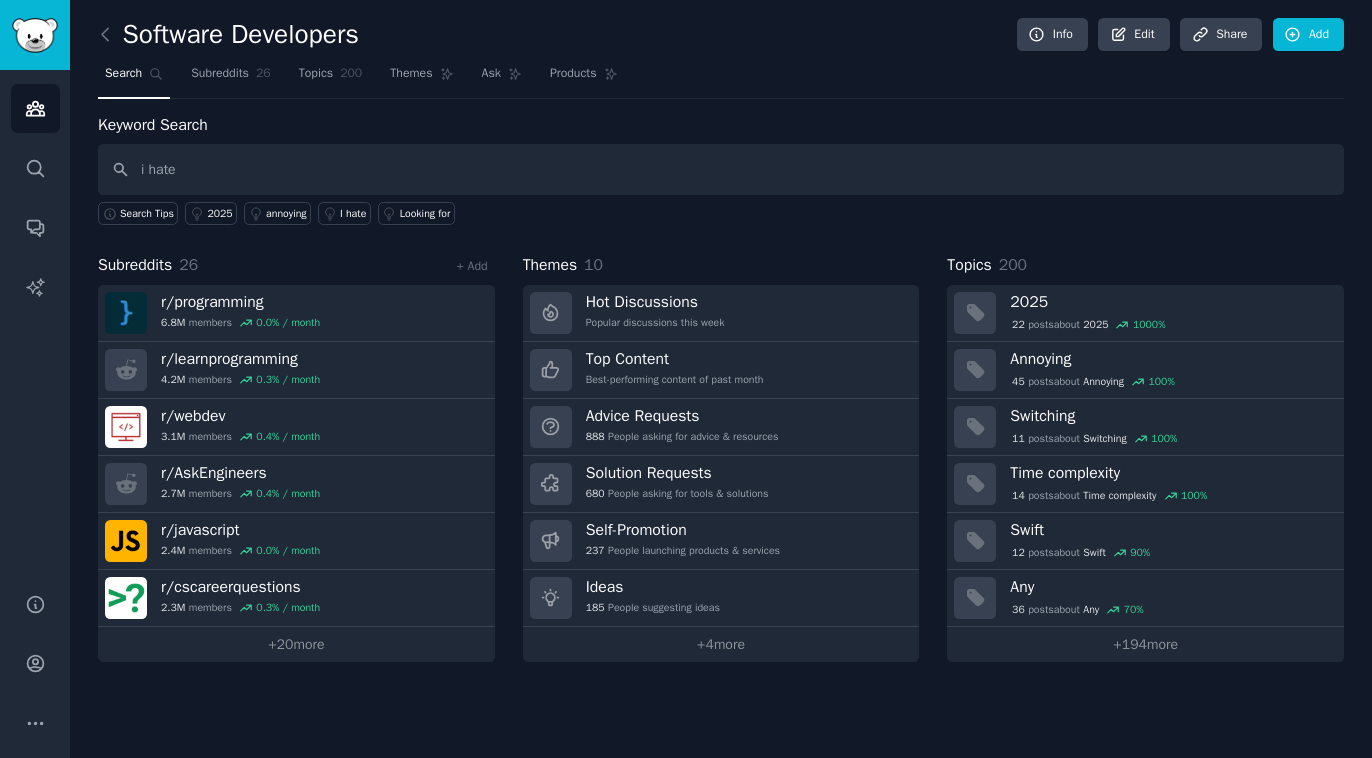 type on "i hate" 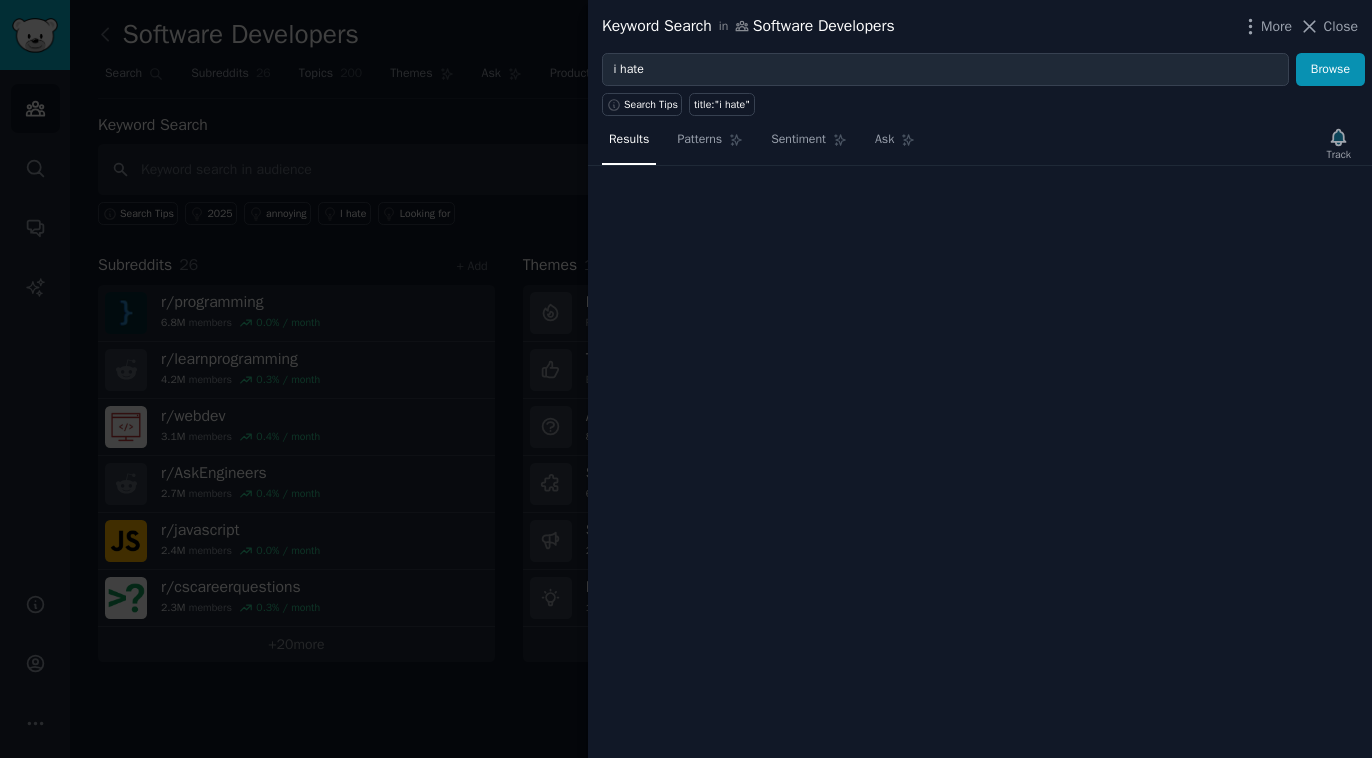 type 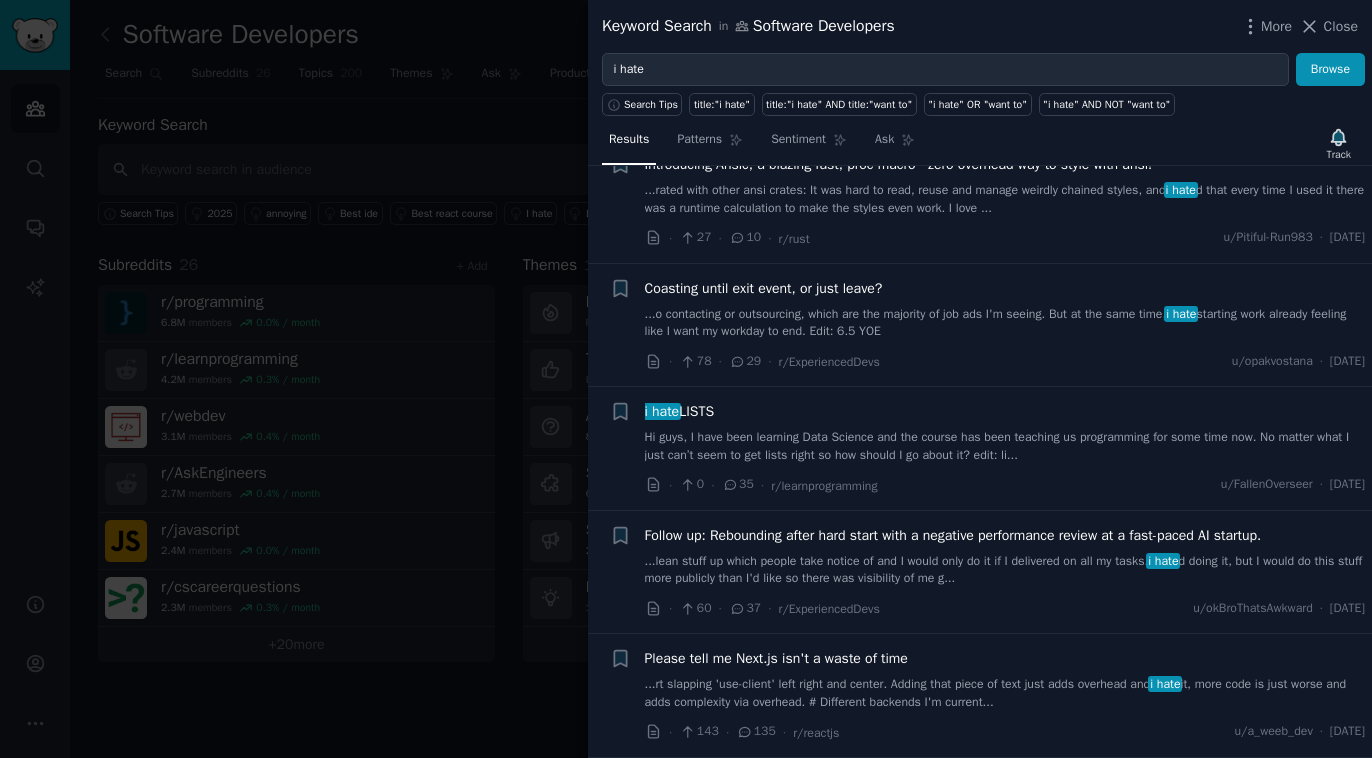 scroll, scrollTop: 2040, scrollLeft: 0, axis: vertical 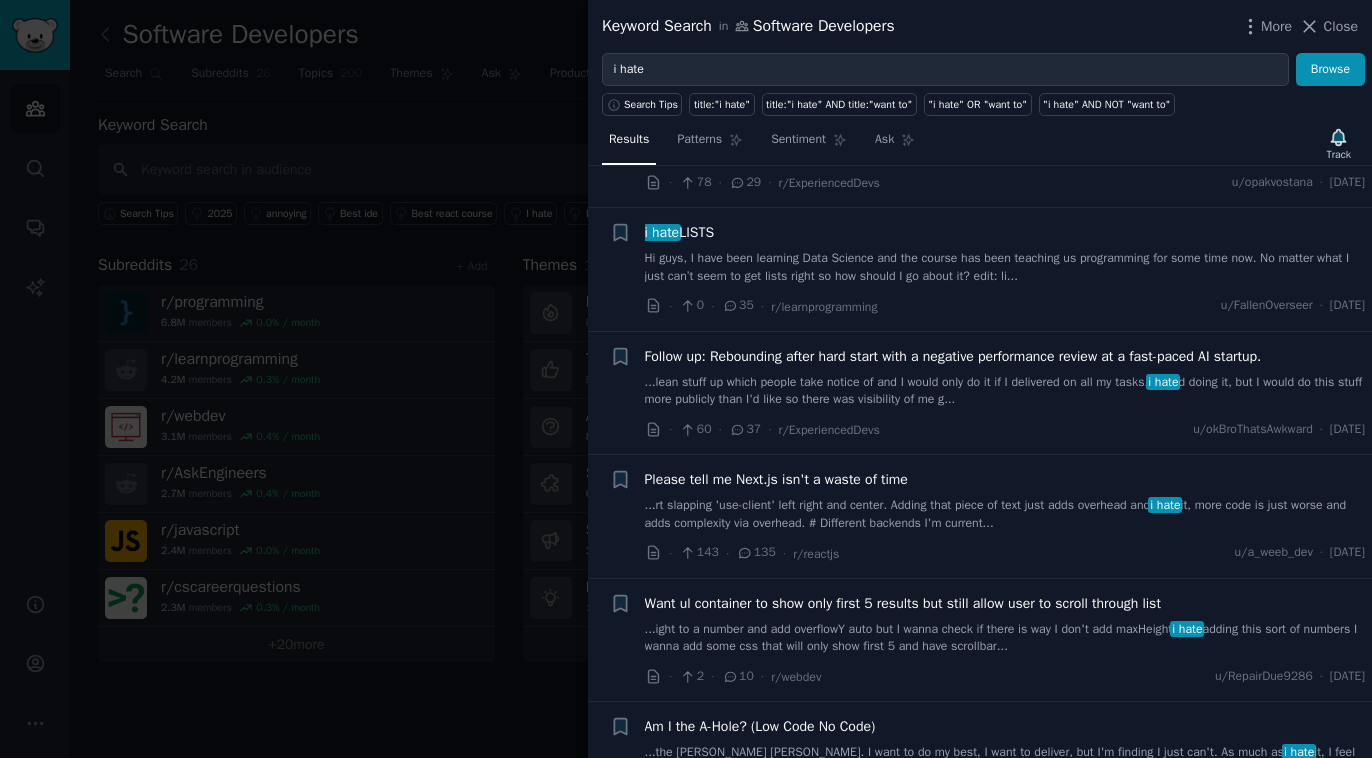 click at bounding box center (686, 379) 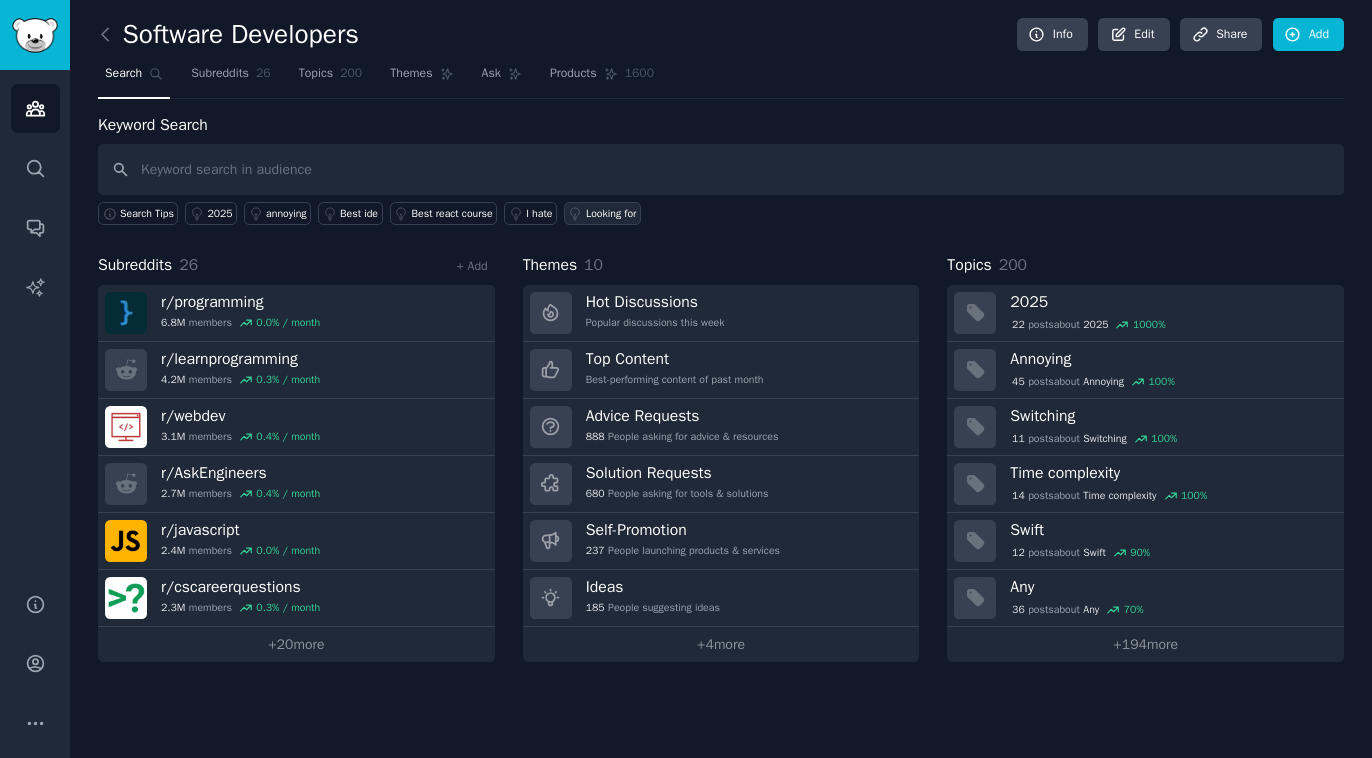 click on "Looking for" at bounding box center [611, 214] 